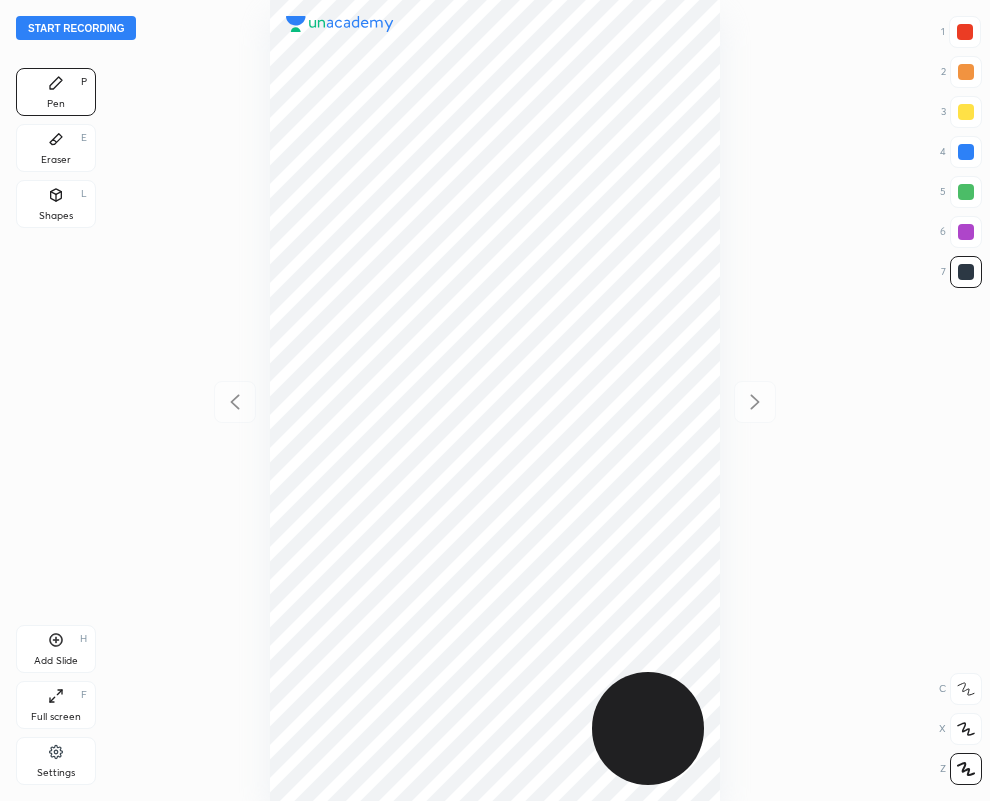 scroll, scrollTop: 0, scrollLeft: 0, axis: both 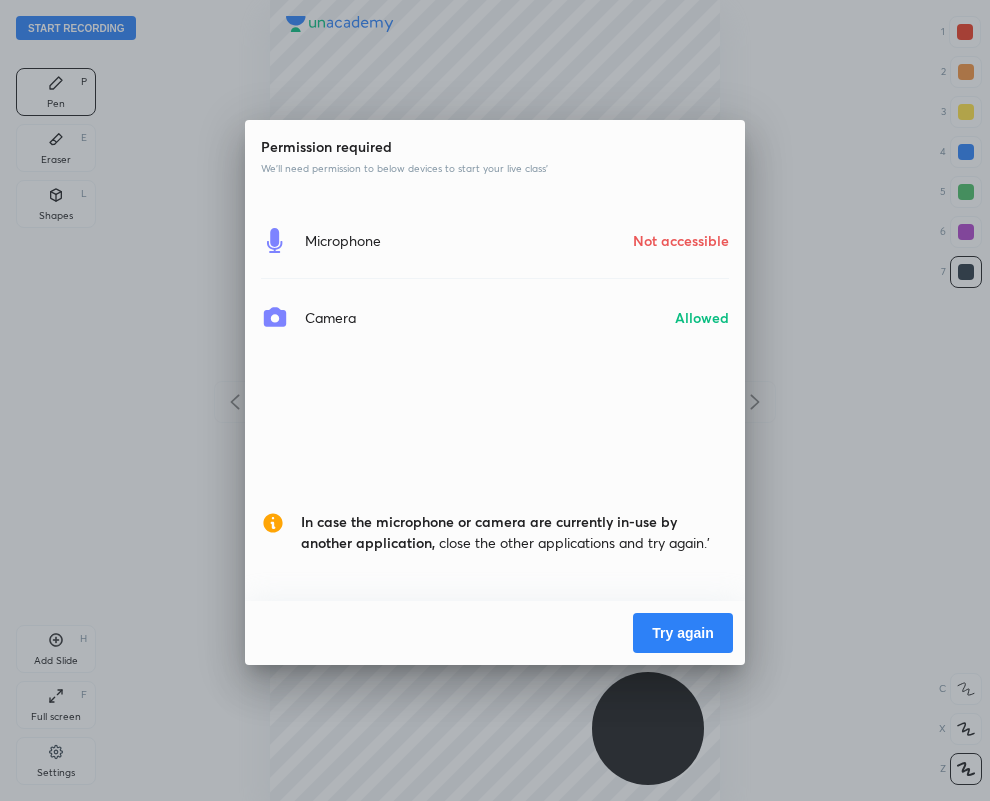 click on "Try again" at bounding box center [683, 633] 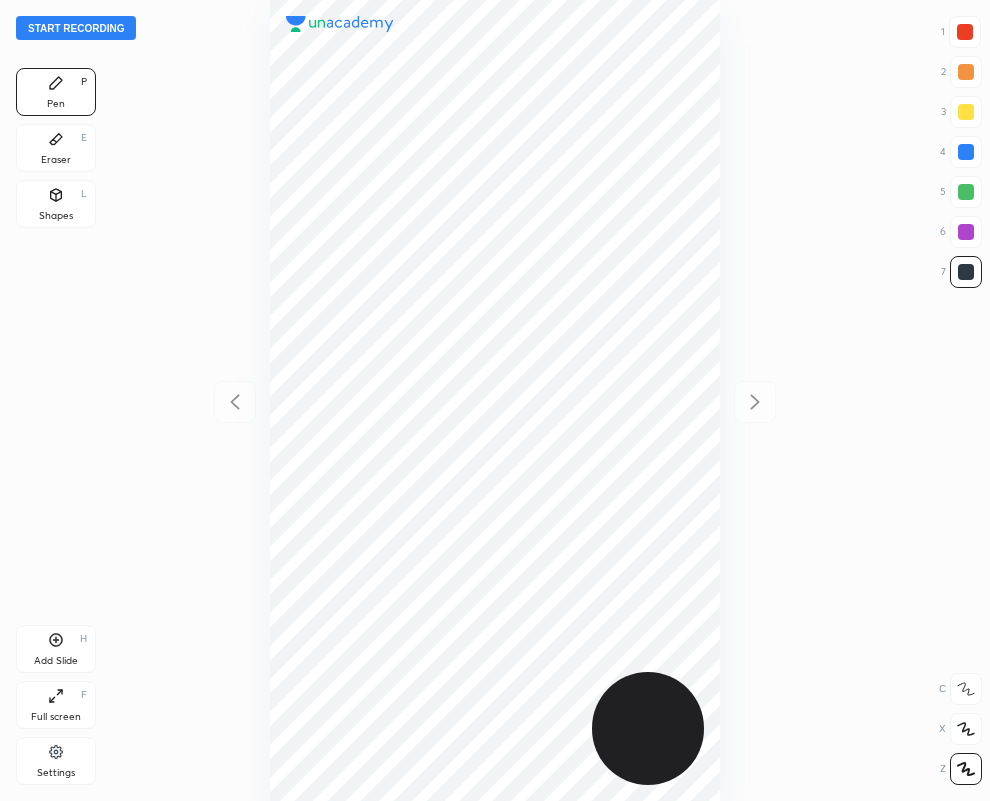 scroll, scrollTop: 0, scrollLeft: 0, axis: both 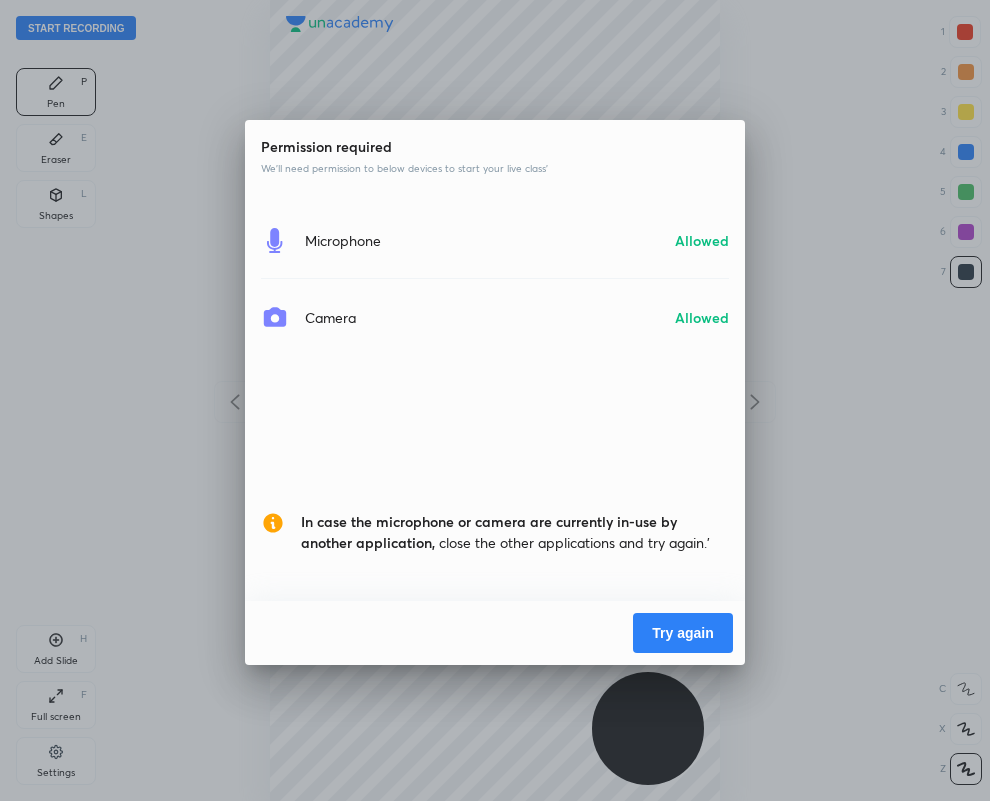 click on "Try again" at bounding box center (683, 633) 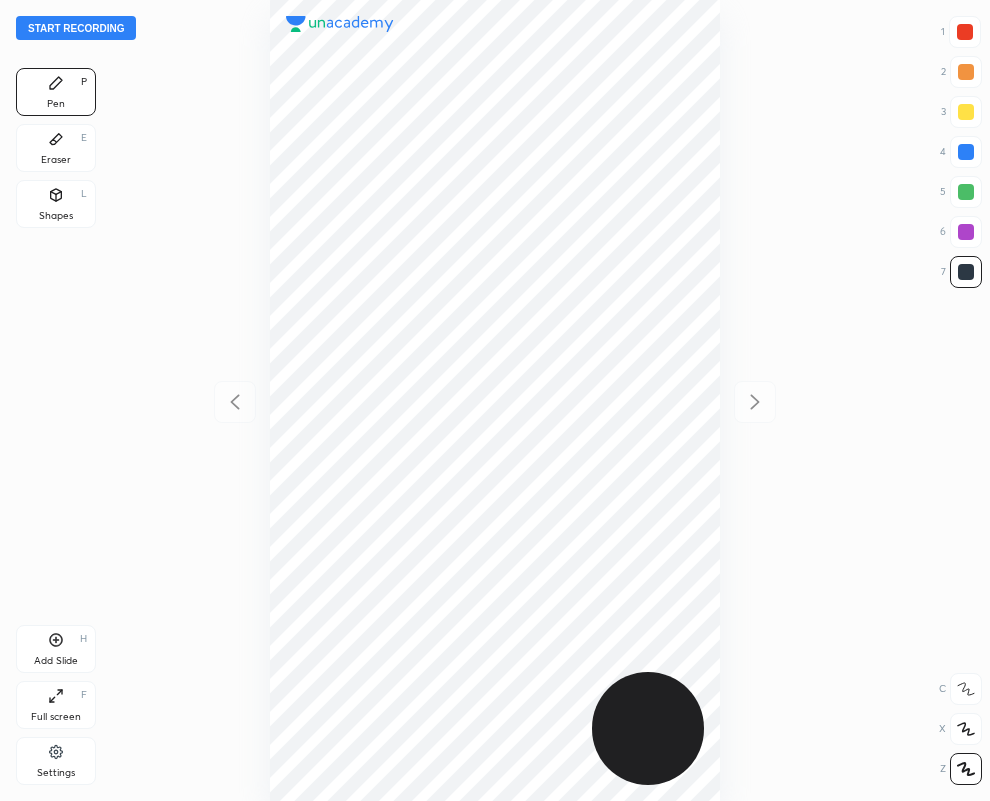 scroll, scrollTop: 0, scrollLeft: 0, axis: both 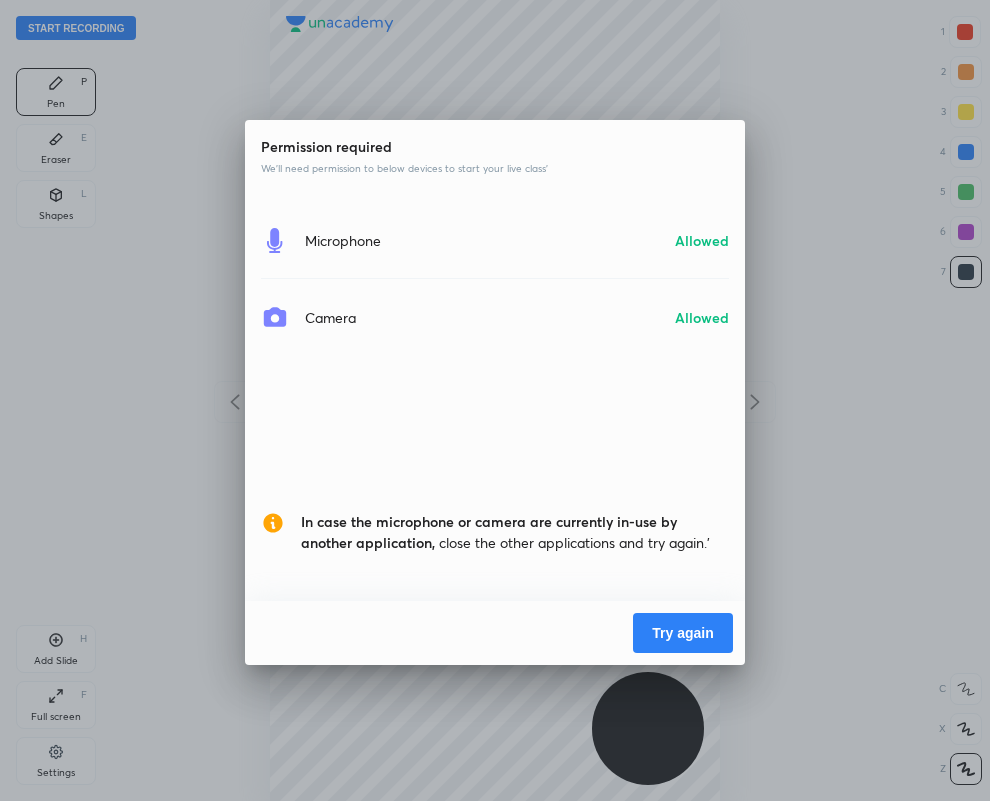 click on "Try again" at bounding box center [683, 633] 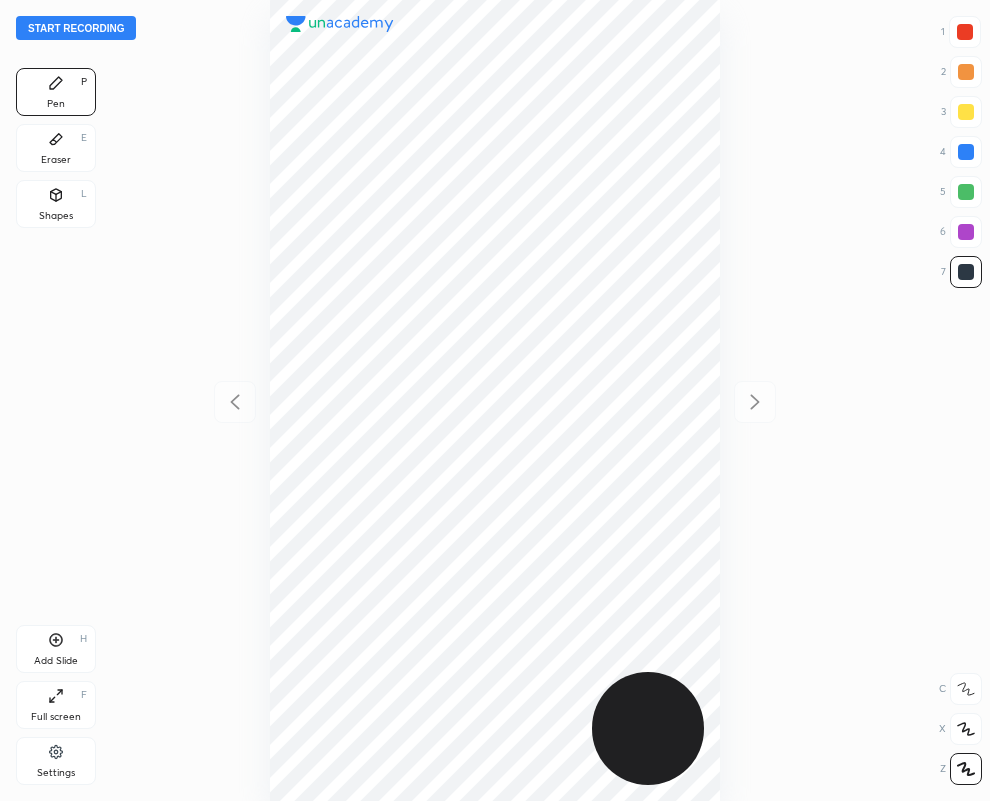 scroll, scrollTop: 0, scrollLeft: 0, axis: both 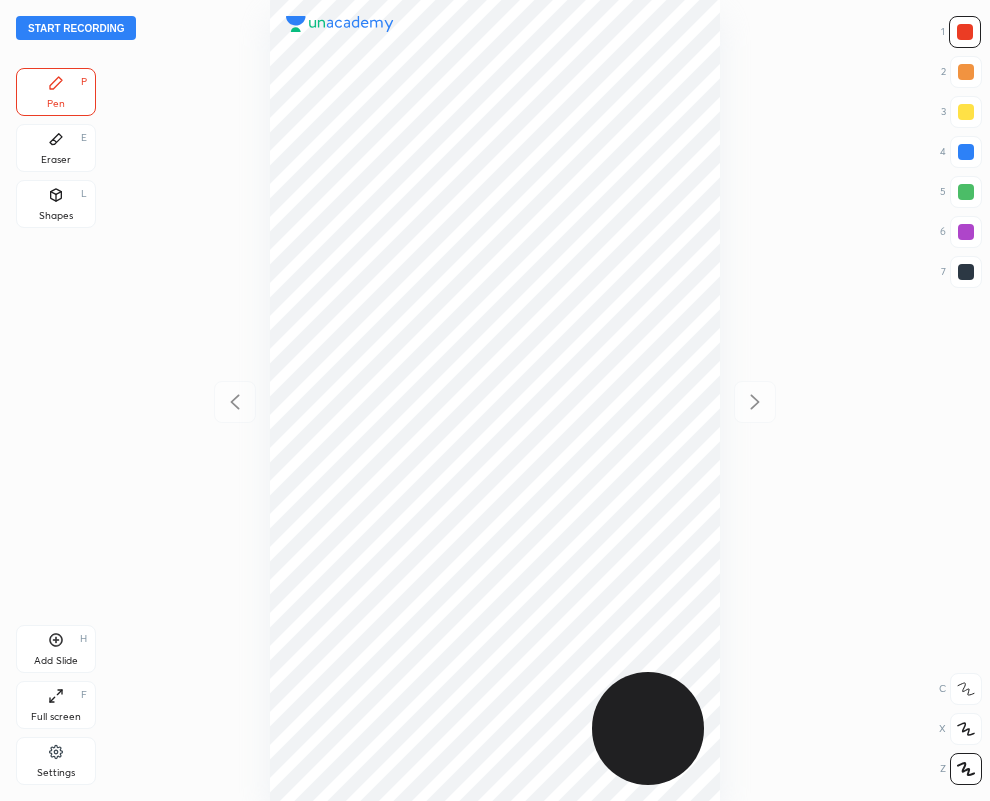 click at bounding box center [966, 272] 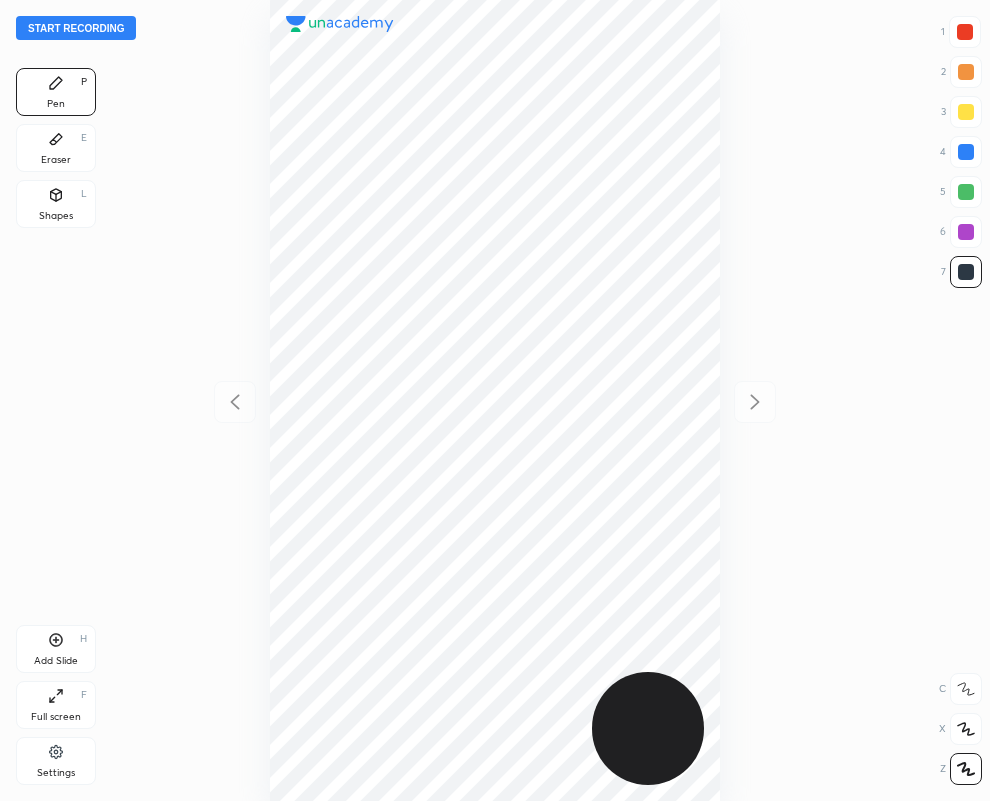 click on "Add Slide H" at bounding box center [56, 649] 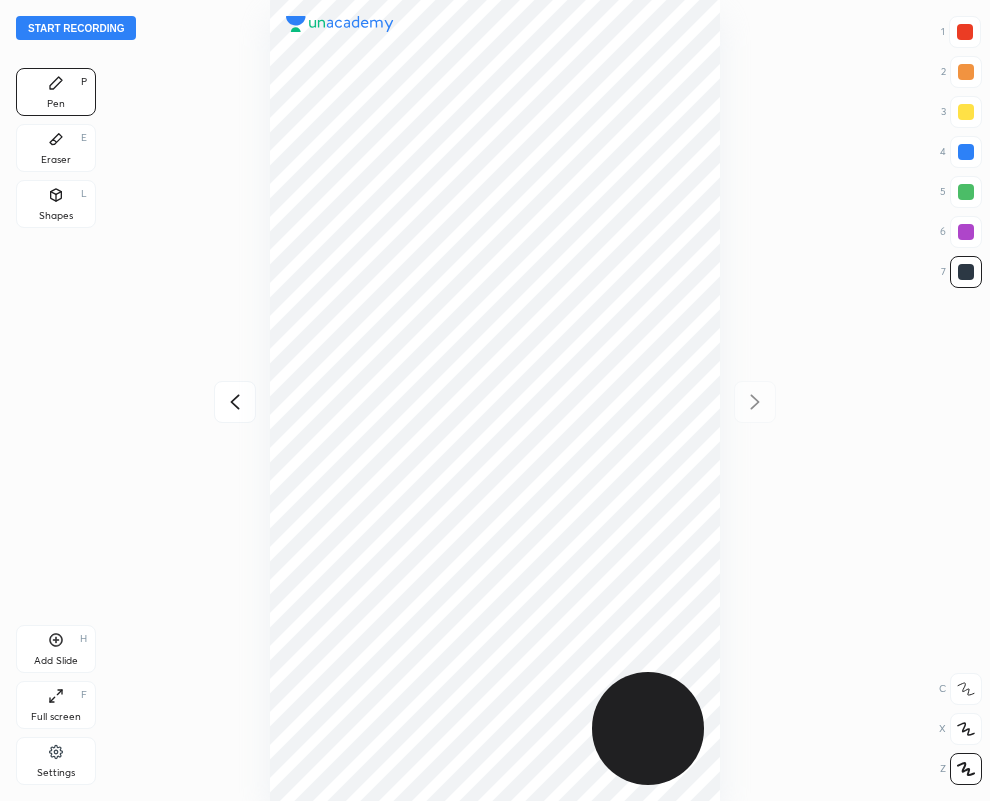 click on "Pen P" at bounding box center (56, 92) 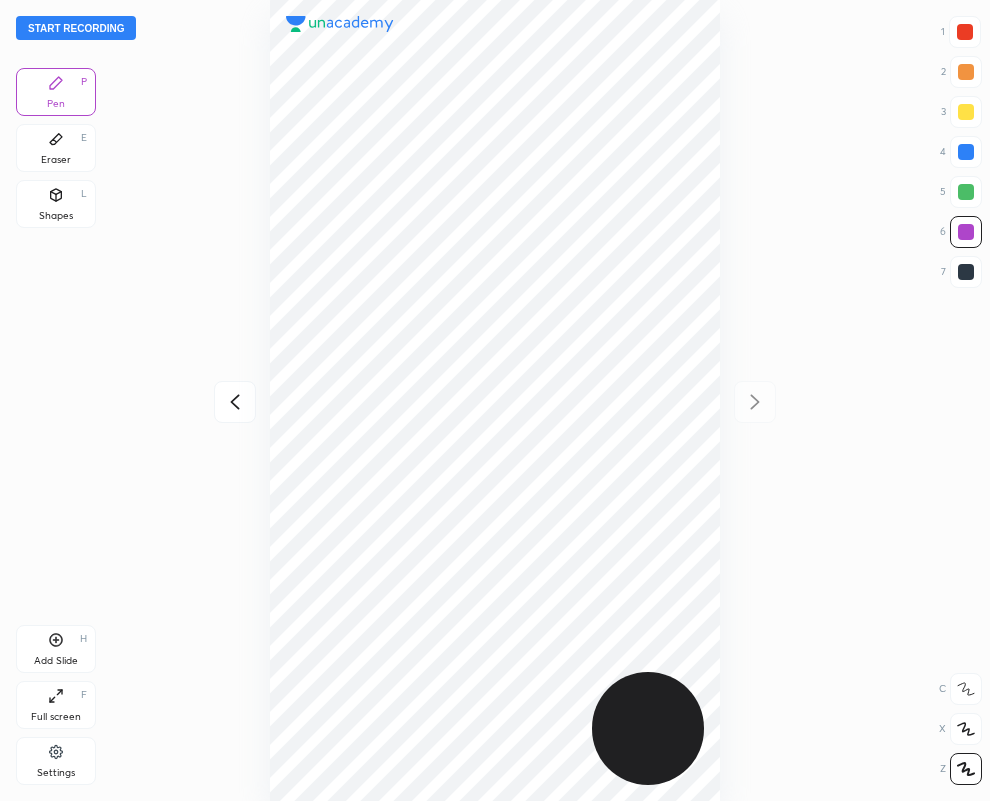 click on "Shapes" at bounding box center (56, 216) 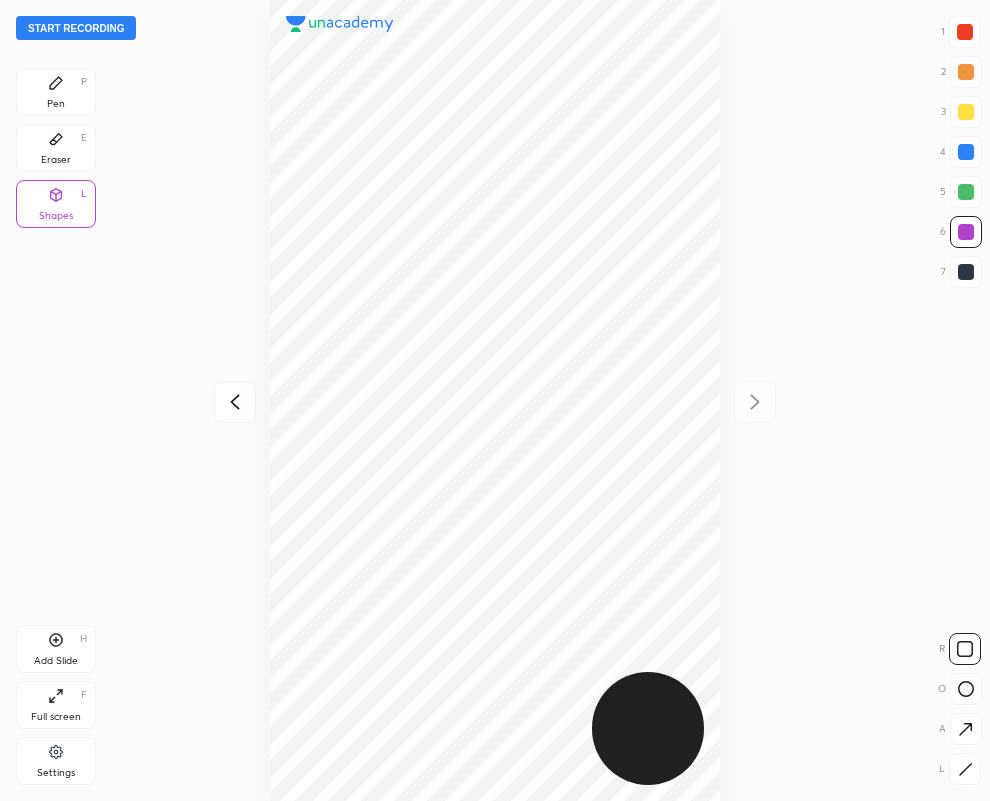 click 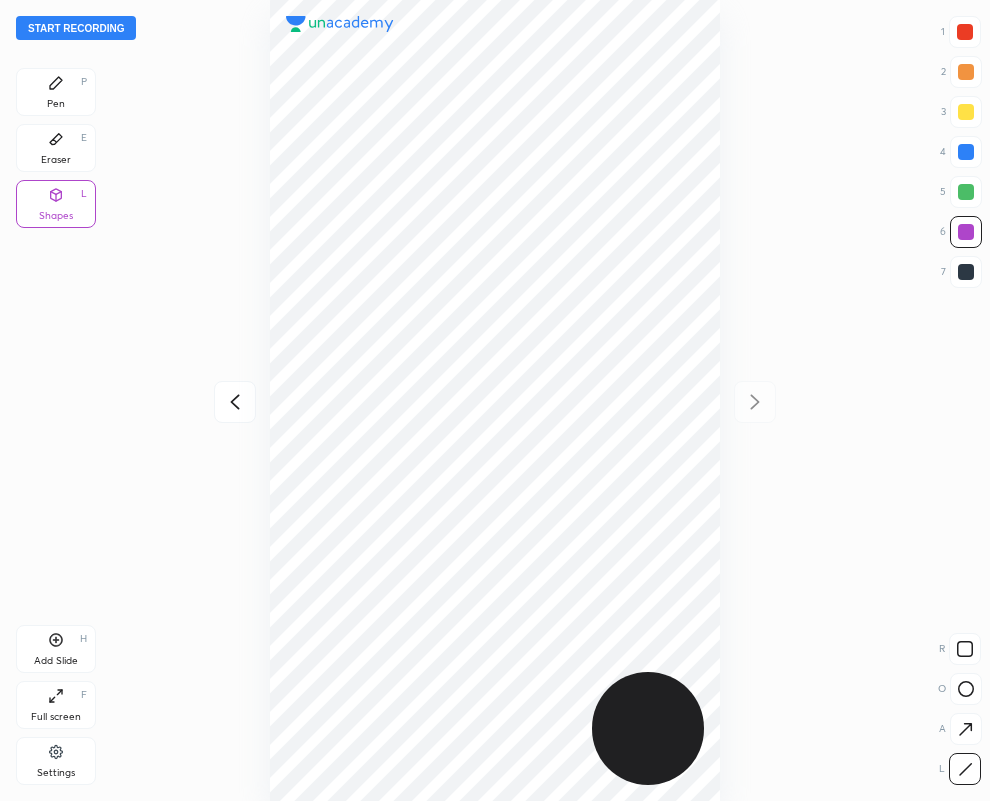 click 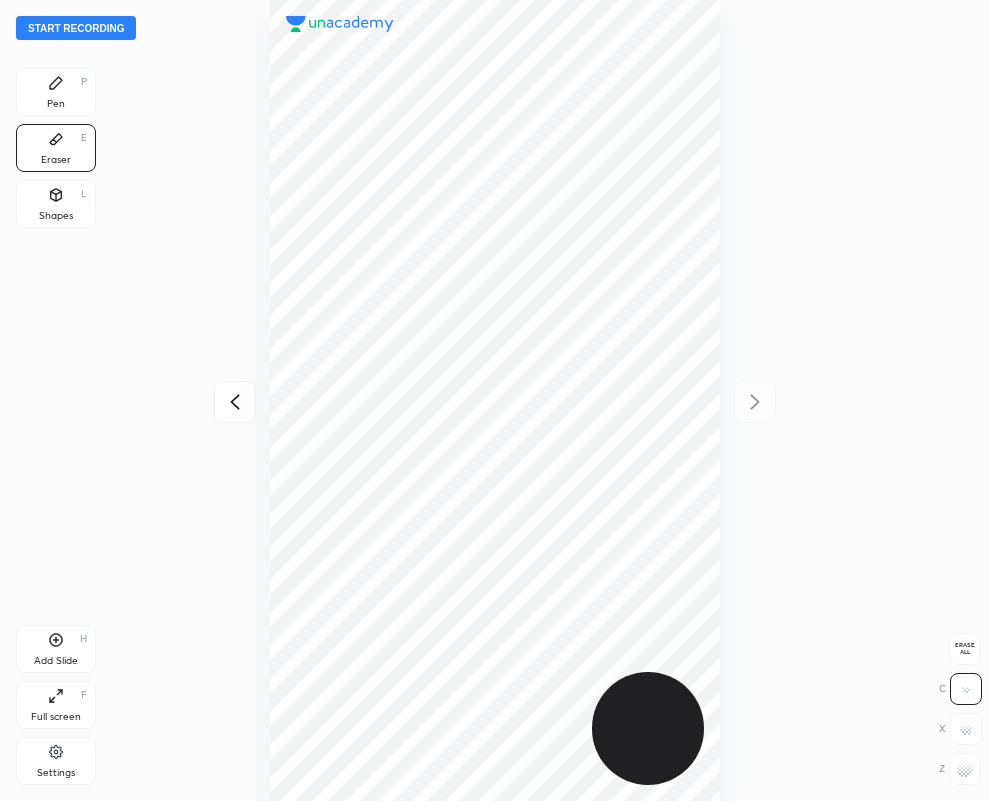 click on "Pen" at bounding box center (56, 104) 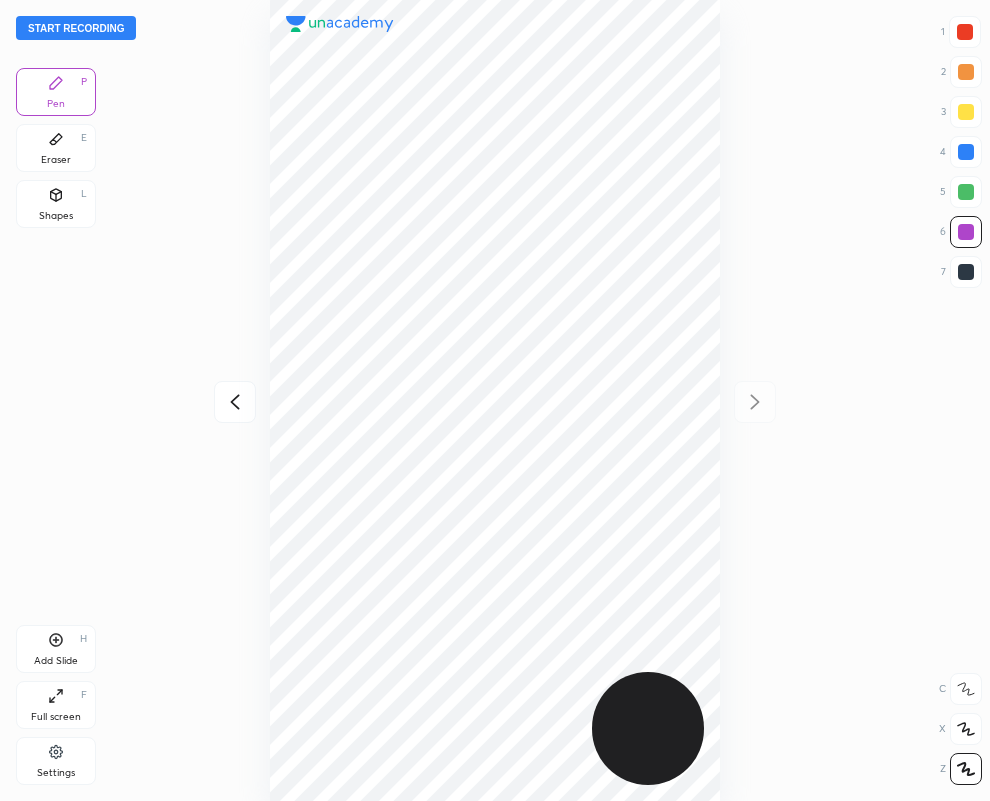 click at bounding box center (965, 32) 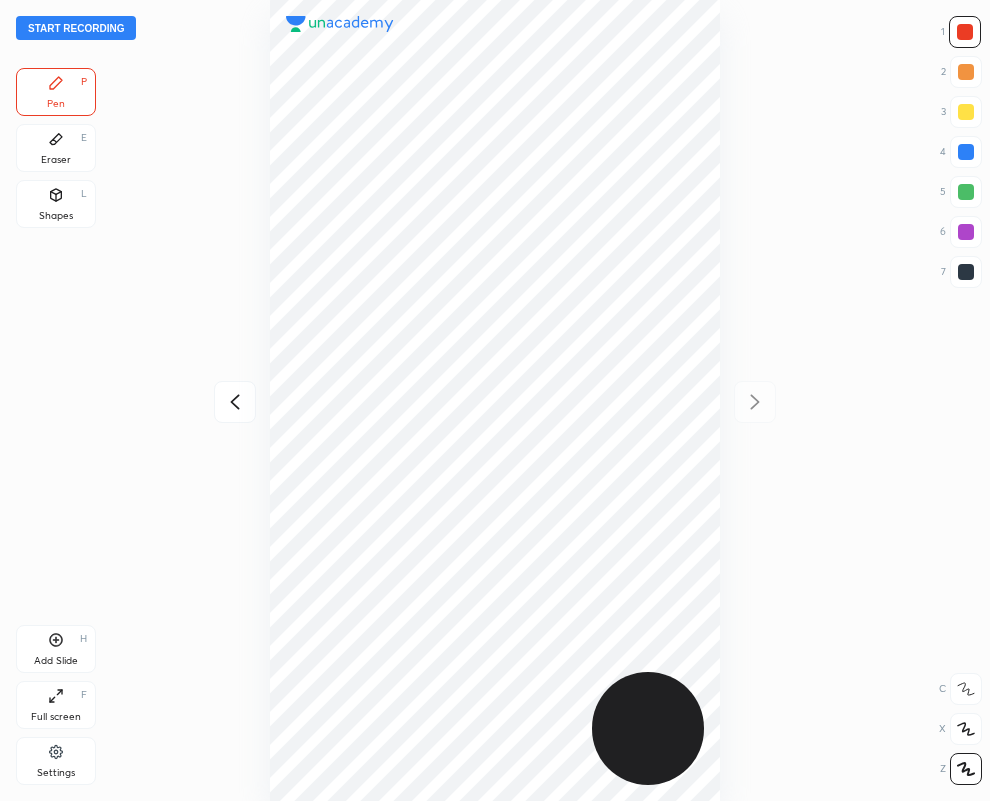 click 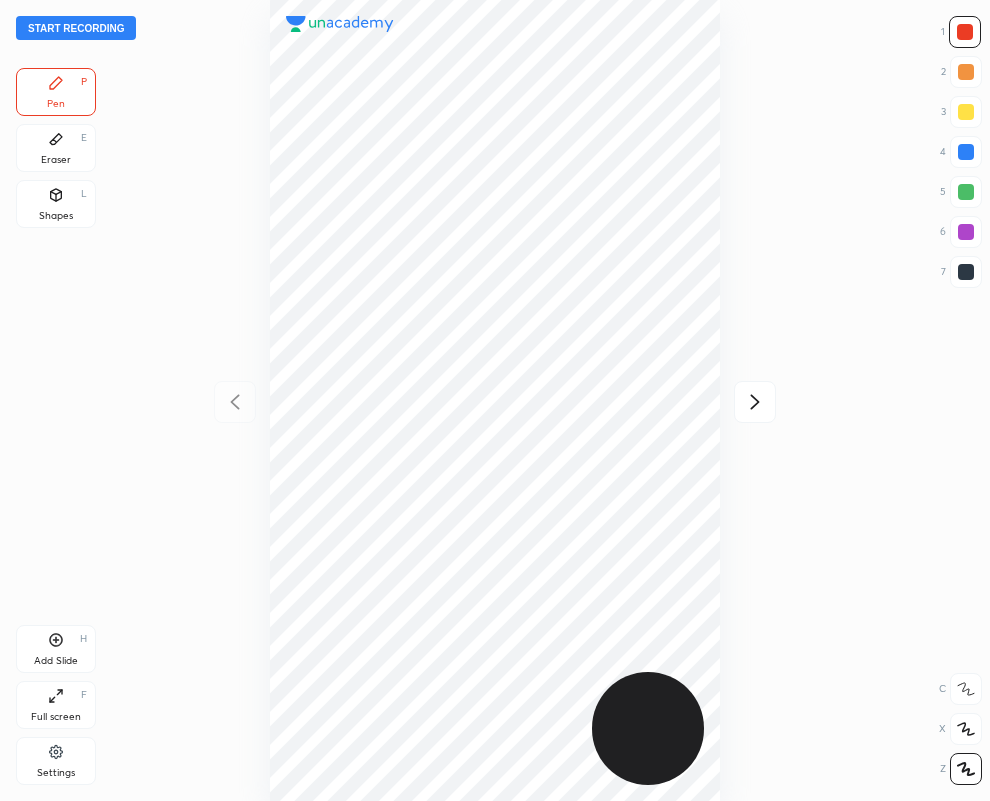 click 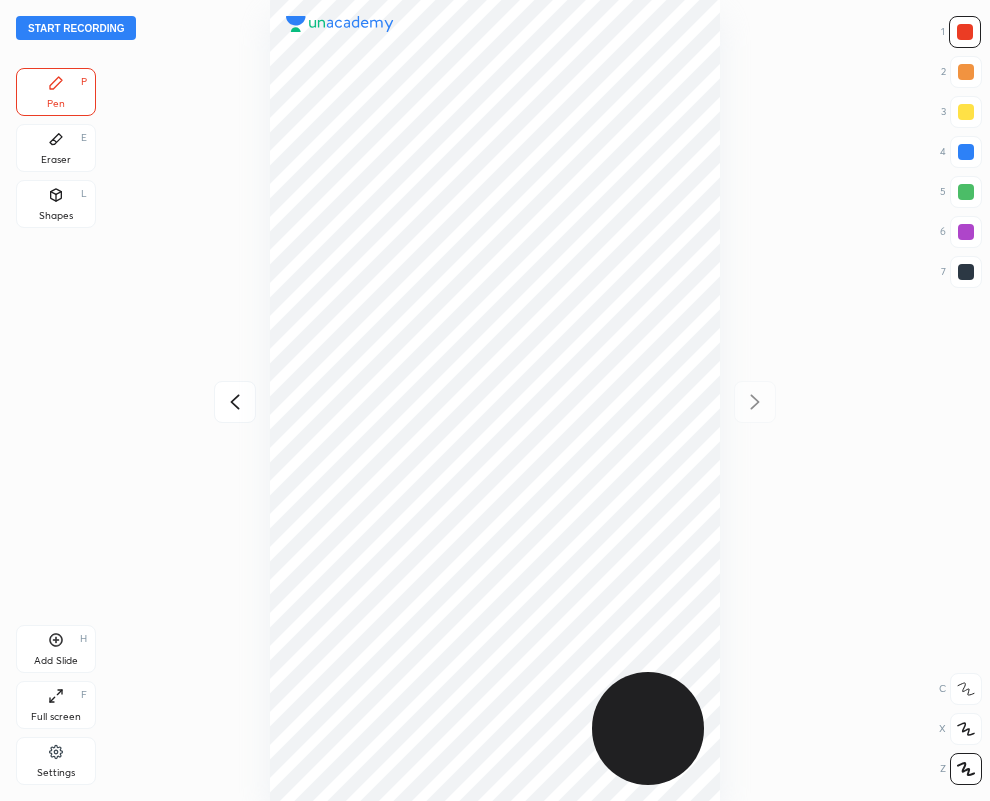 drag, startPoint x: 964, startPoint y: 150, endPoint x: 933, endPoint y: 158, distance: 32.01562 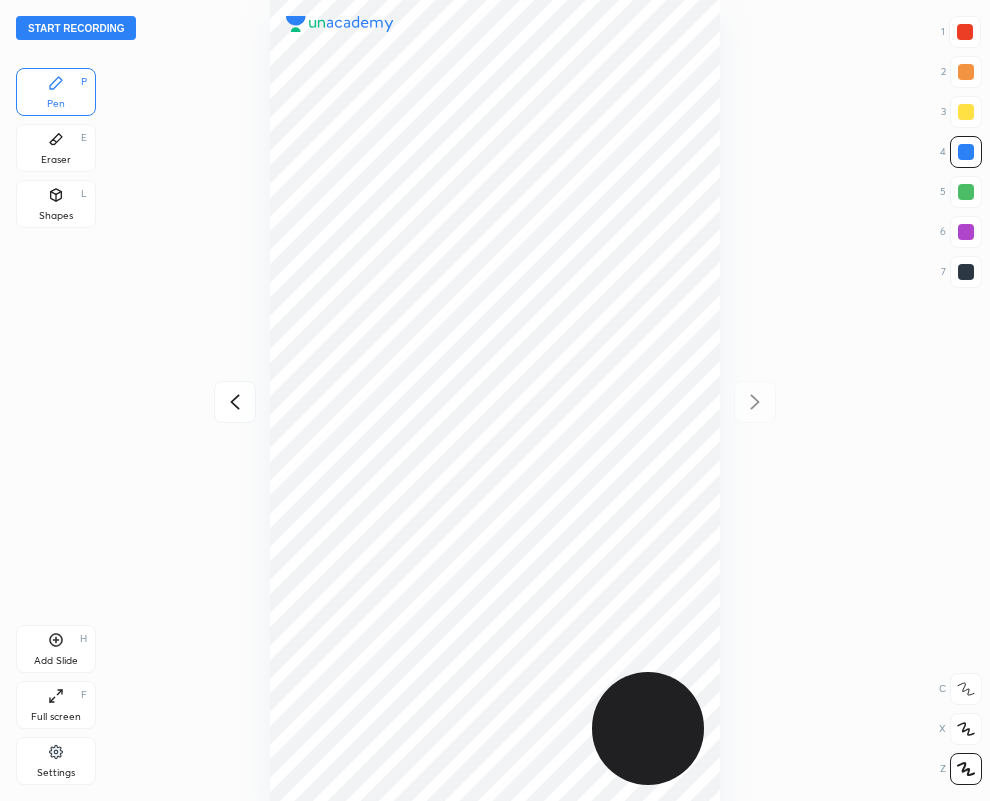 click 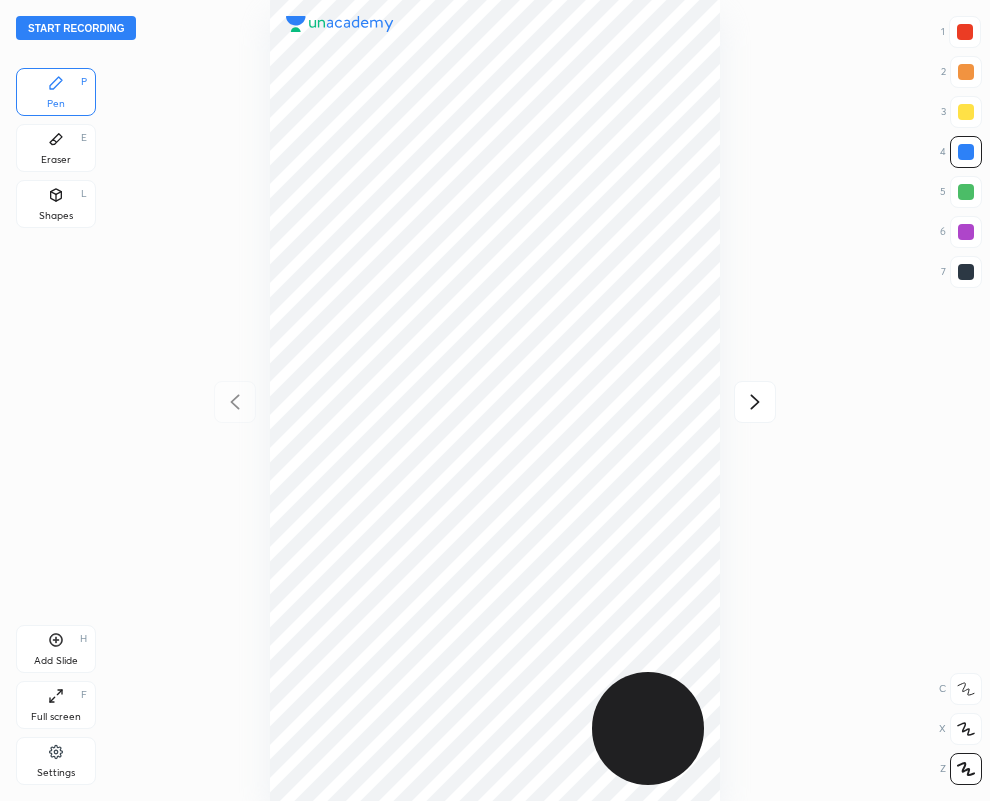 click 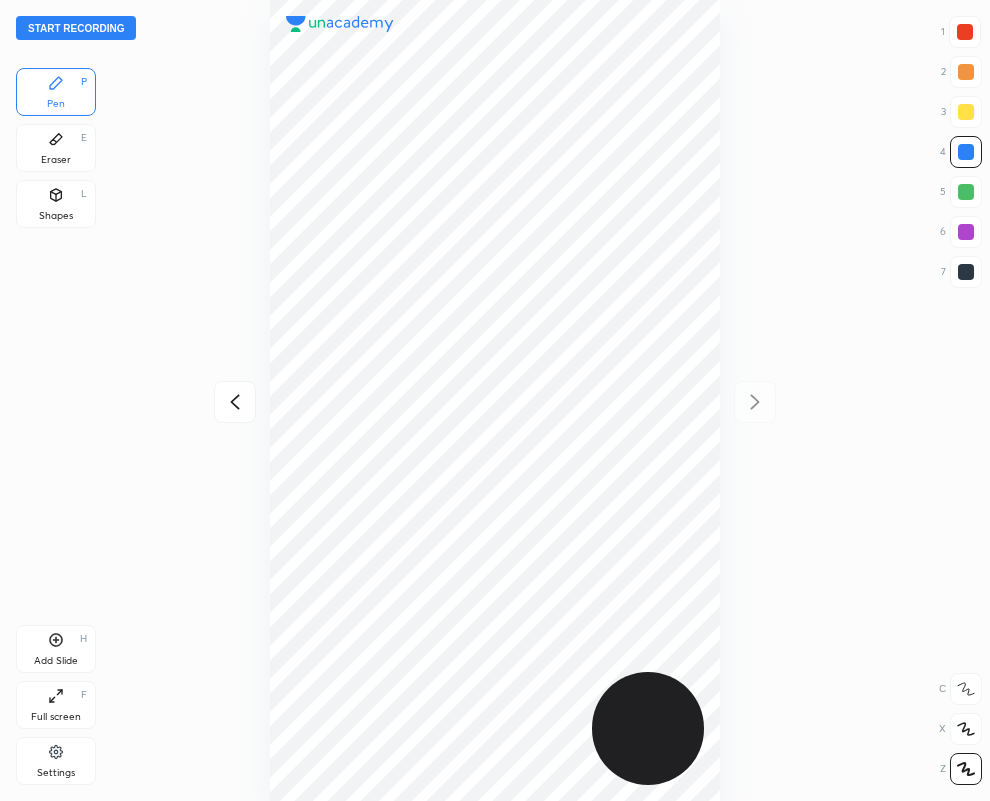 click on "7" at bounding box center (961, 272) 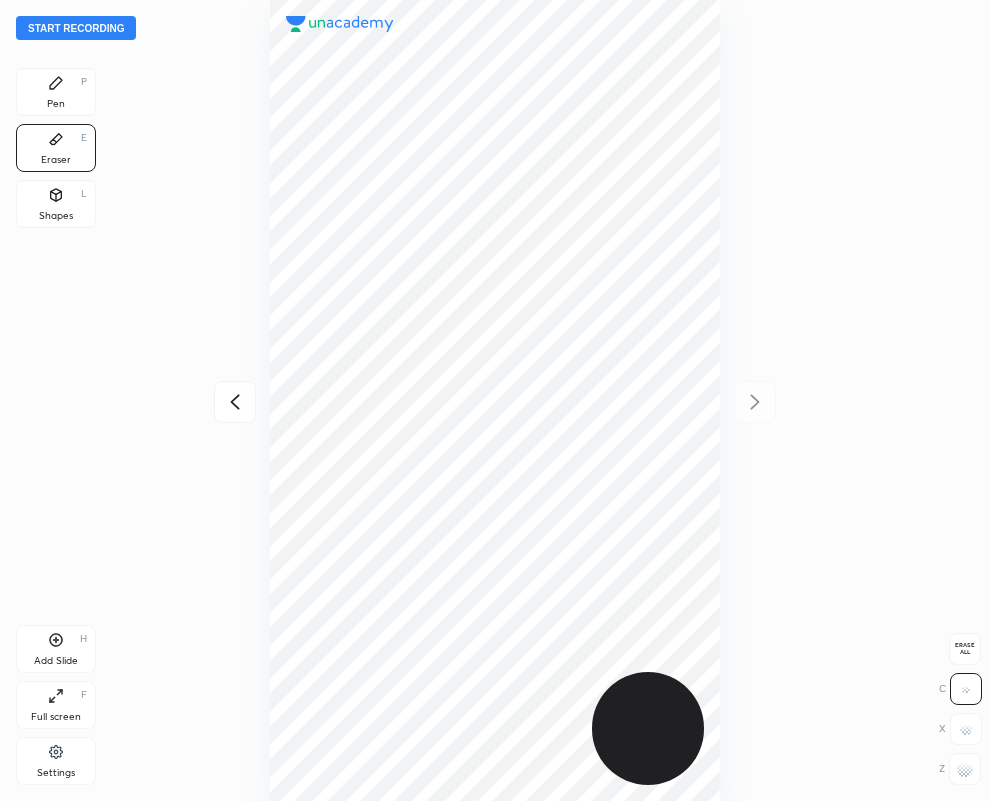 click 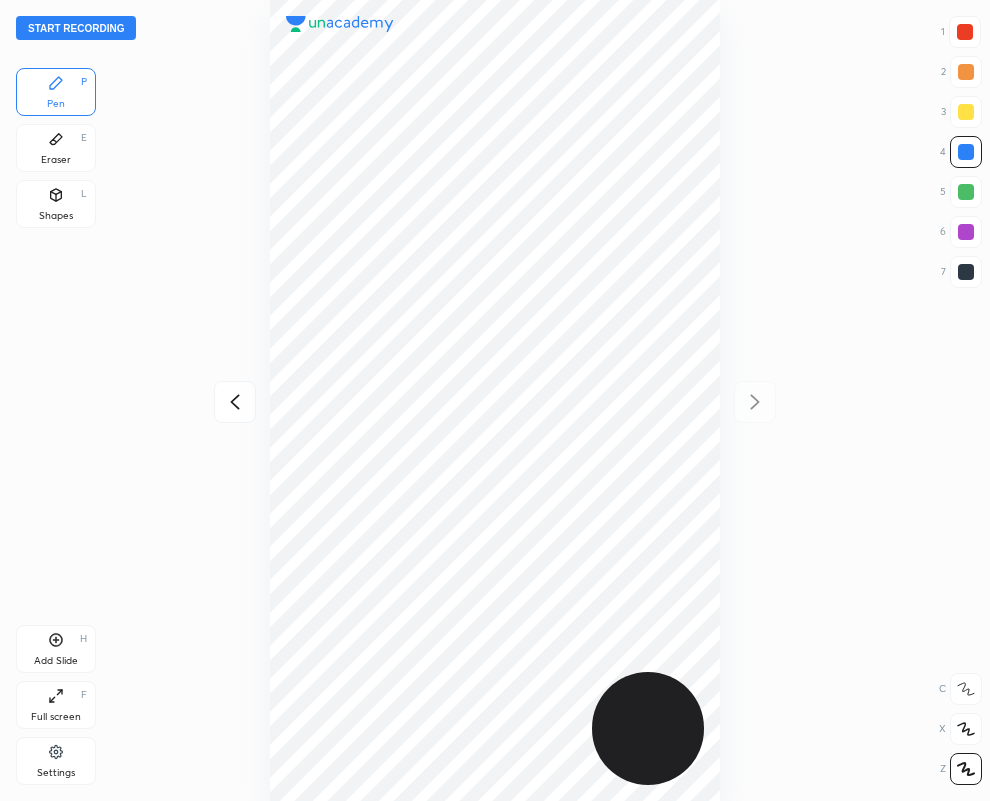 click on "Full screen F" at bounding box center (56, 705) 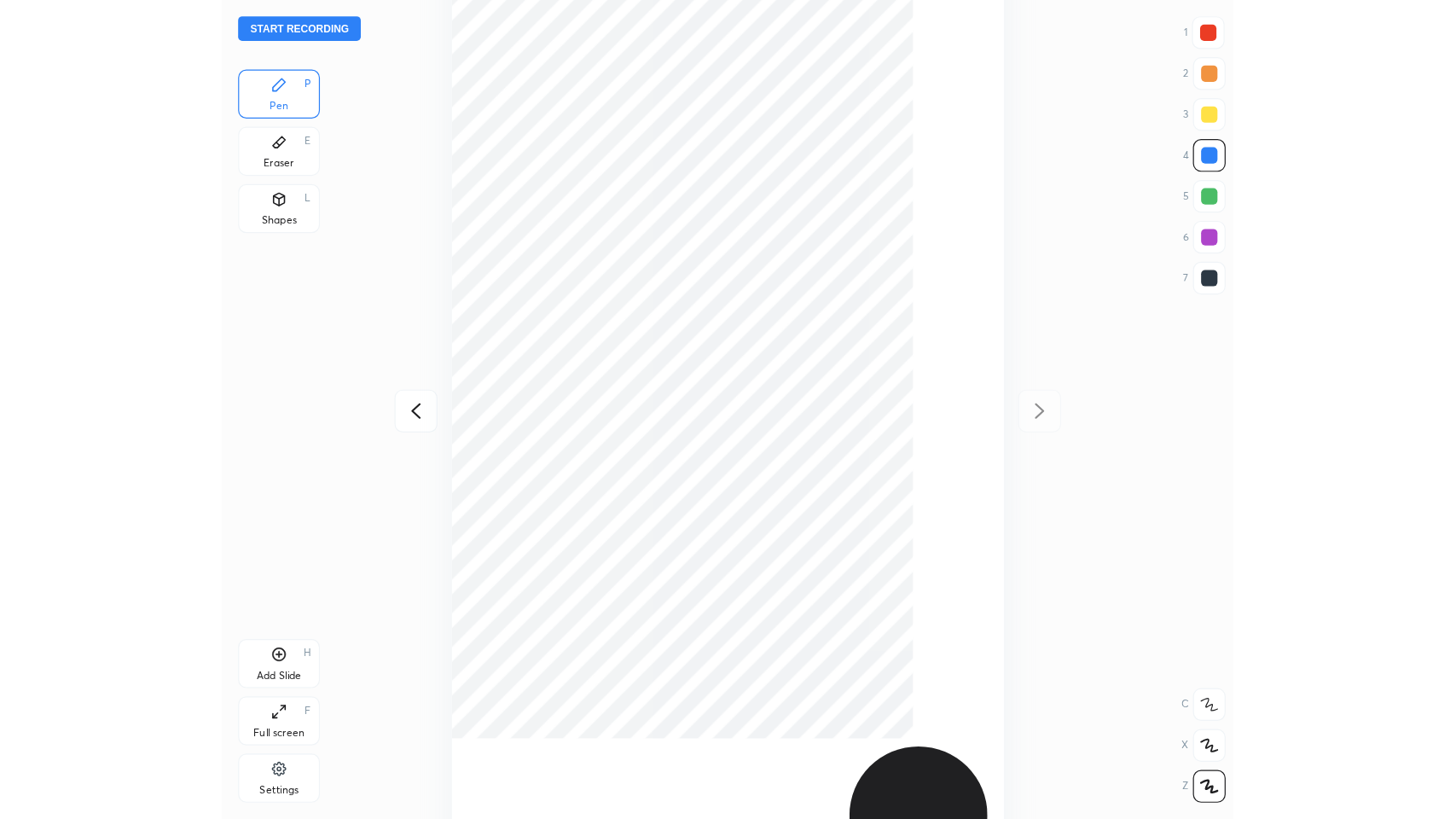 scroll, scrollTop: 84494, scrollLeft: 84112, axis: both 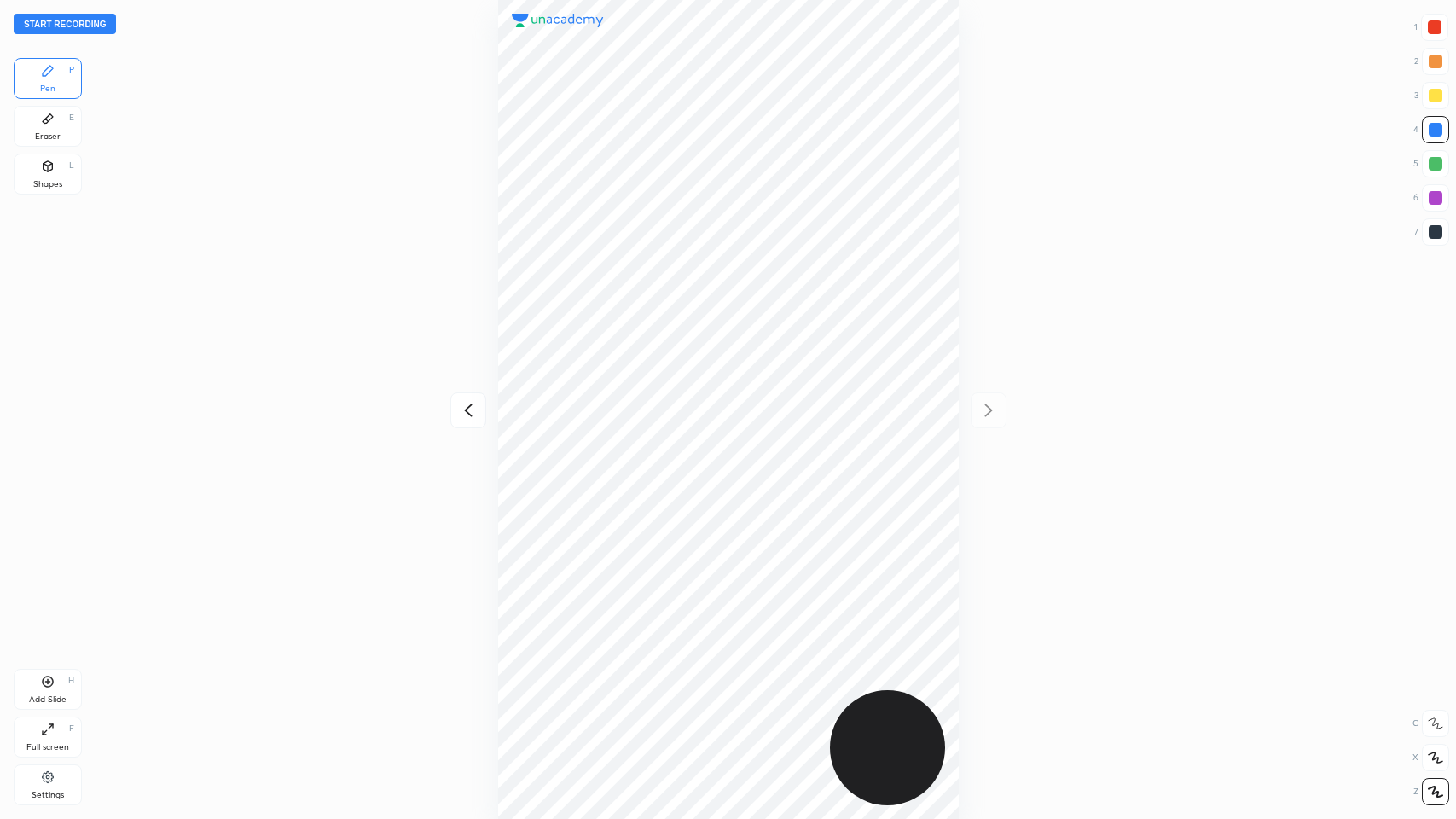 click at bounding box center [1435, 27] 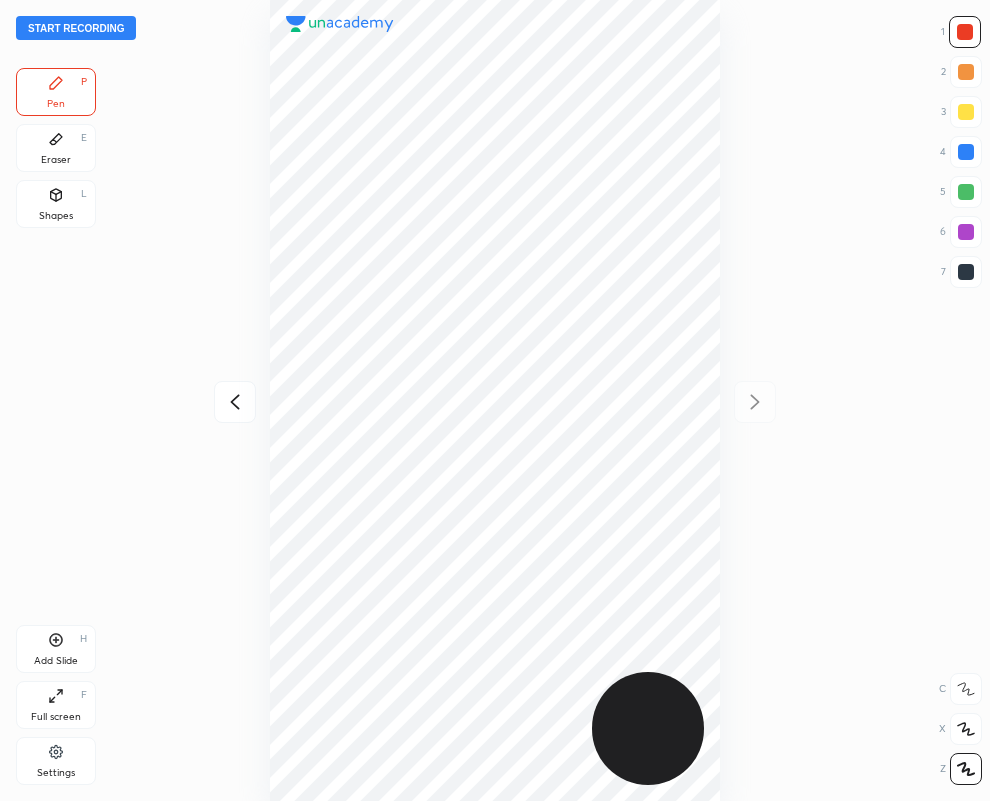 scroll, scrollTop: 801, scrollLeft: 670, axis: both 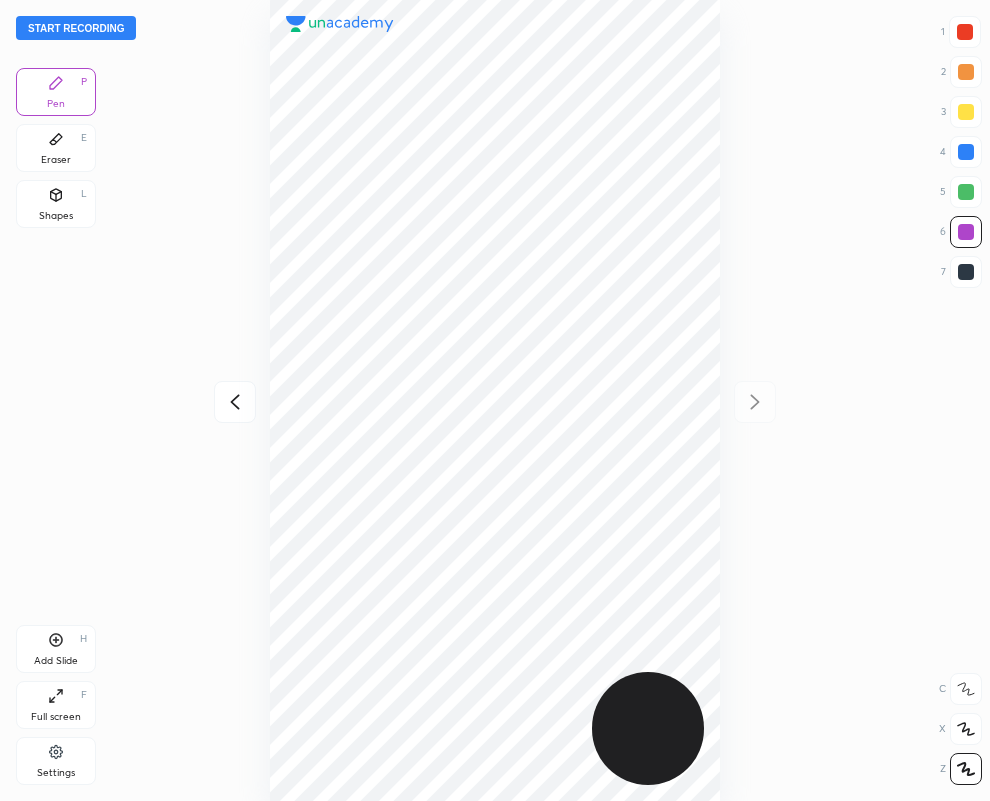 click at bounding box center (965, 32) 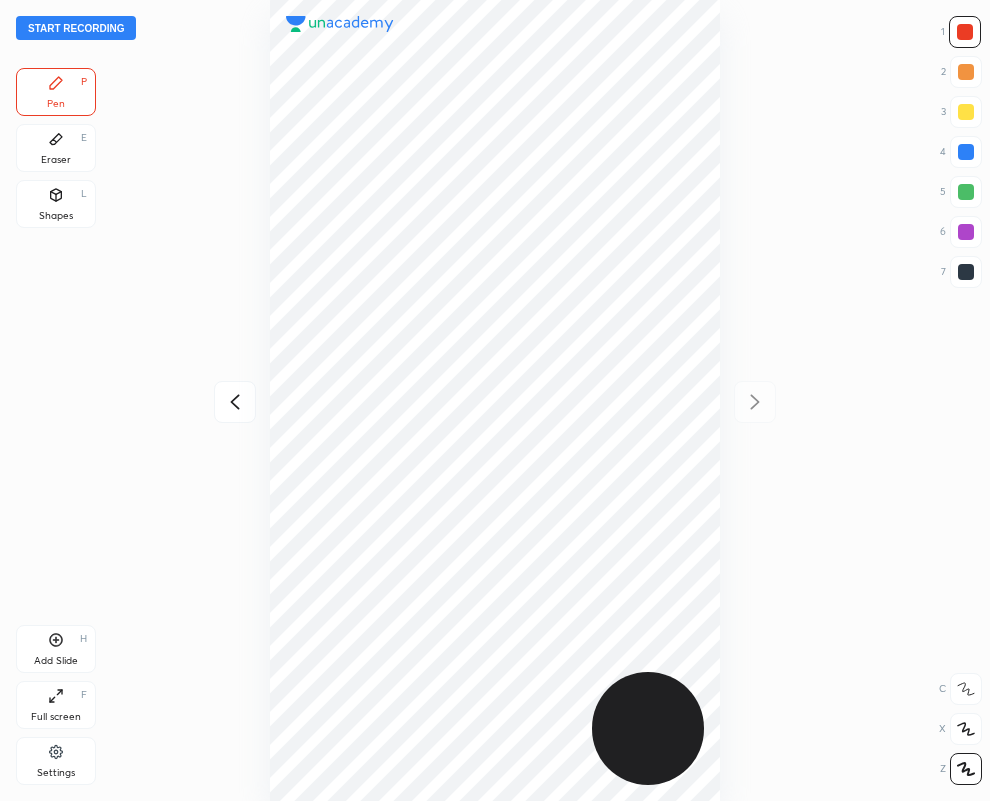 click 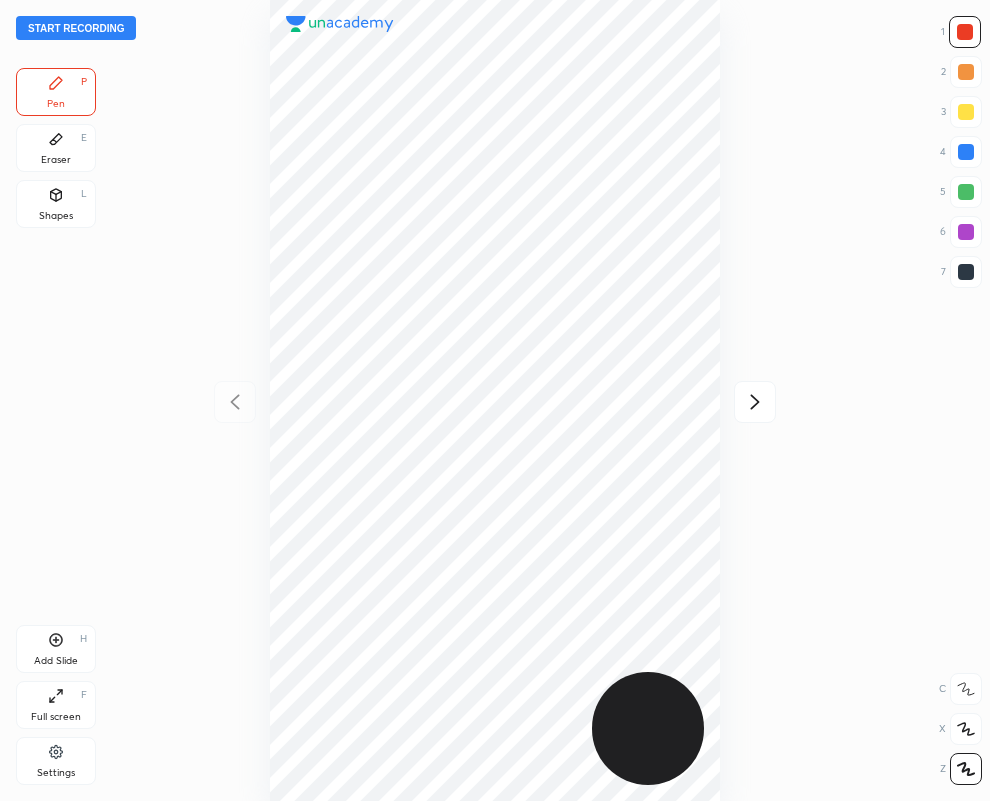 click at bounding box center [966, 232] 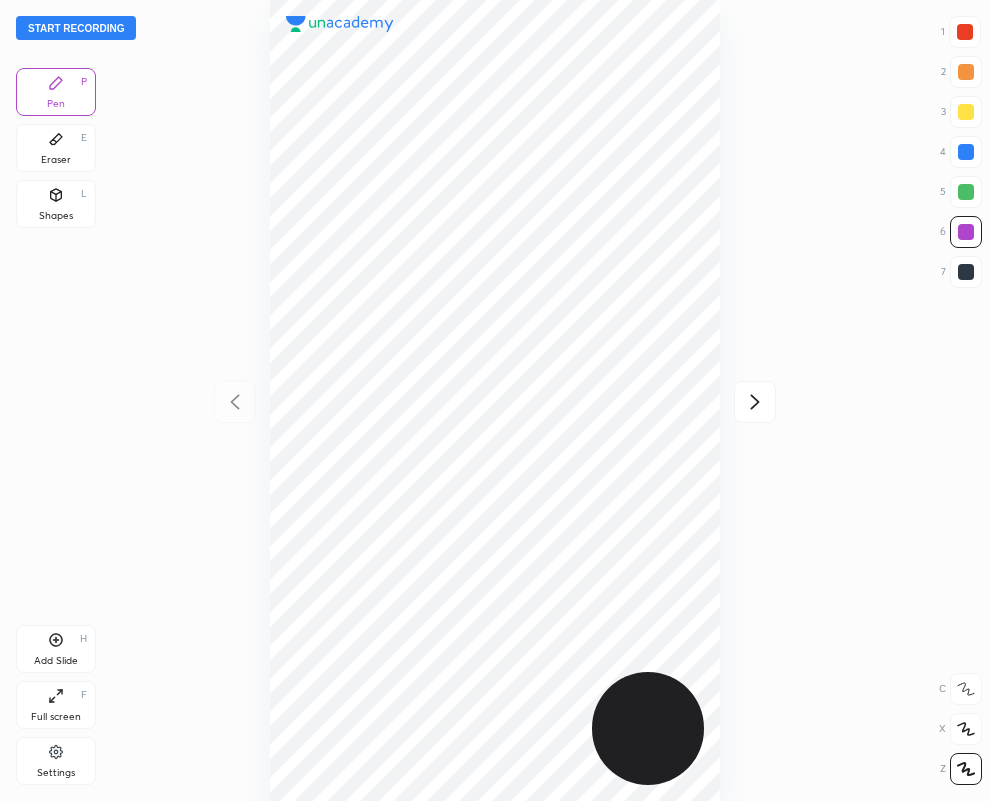 click on "Start recording" at bounding box center (76, 28) 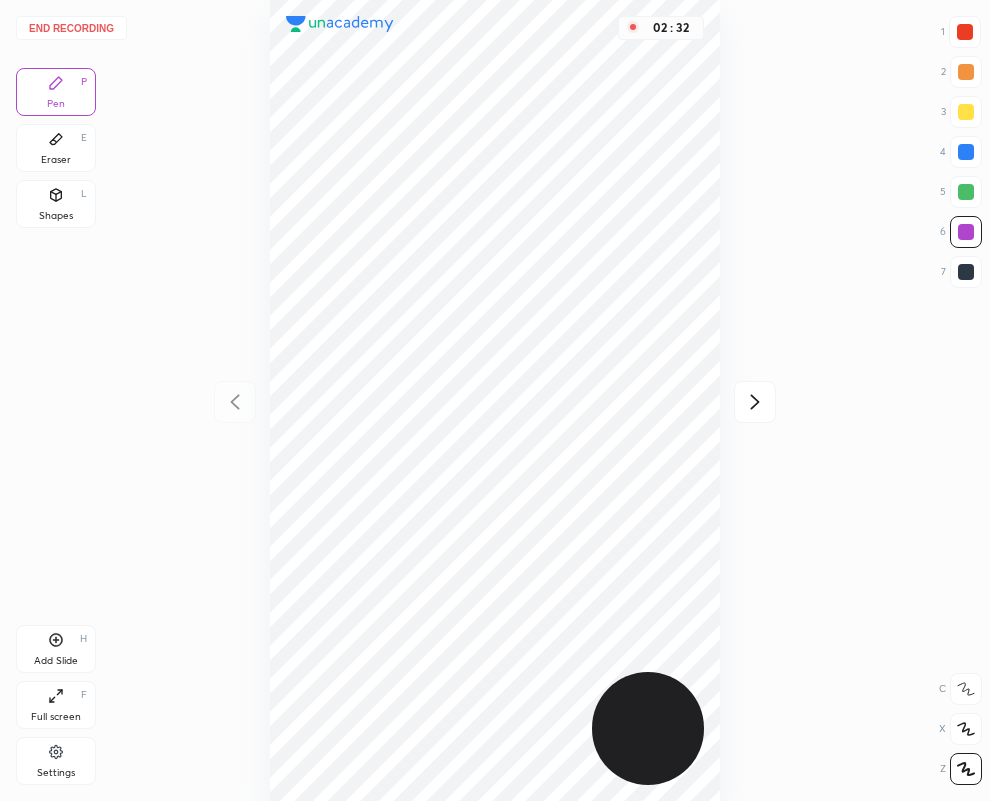 click 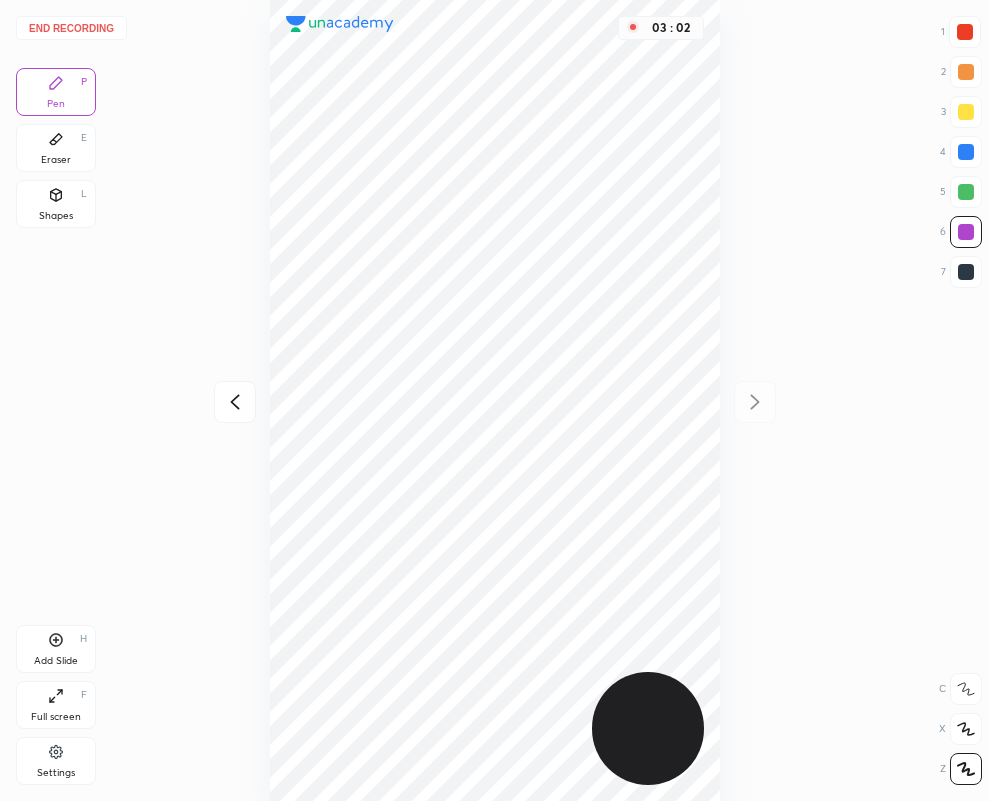 click on "End recording" at bounding box center [71, 28] 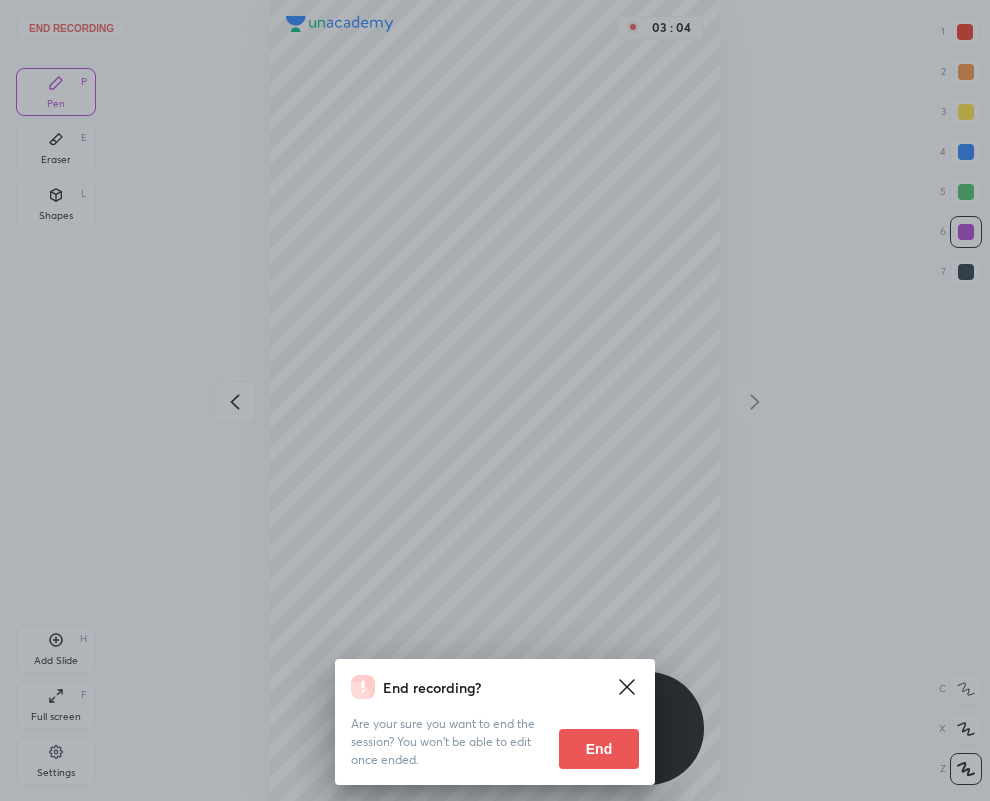 click on "End" at bounding box center [599, 749] 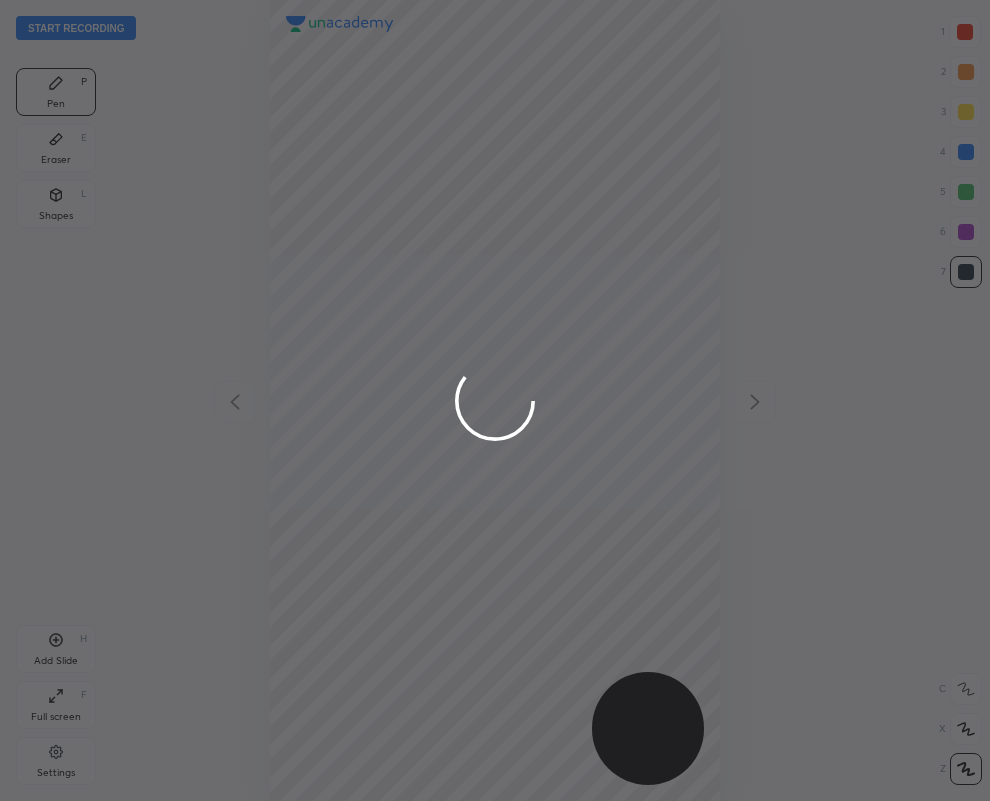 scroll, scrollTop: 99198, scrollLeft: 99330, axis: both 